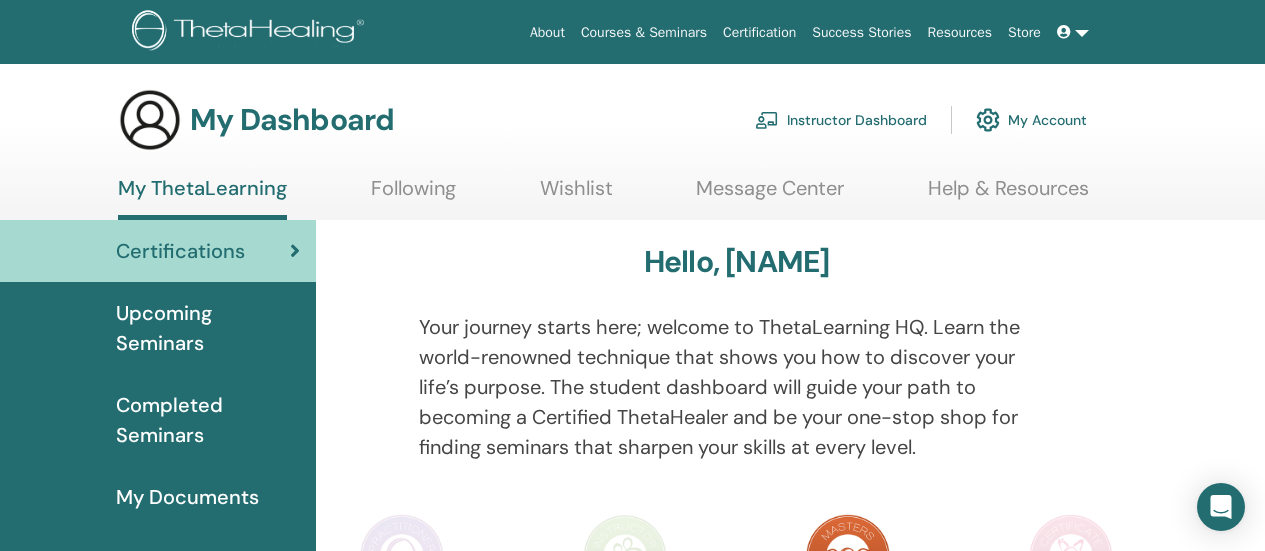 scroll, scrollTop: 0, scrollLeft: 0, axis: both 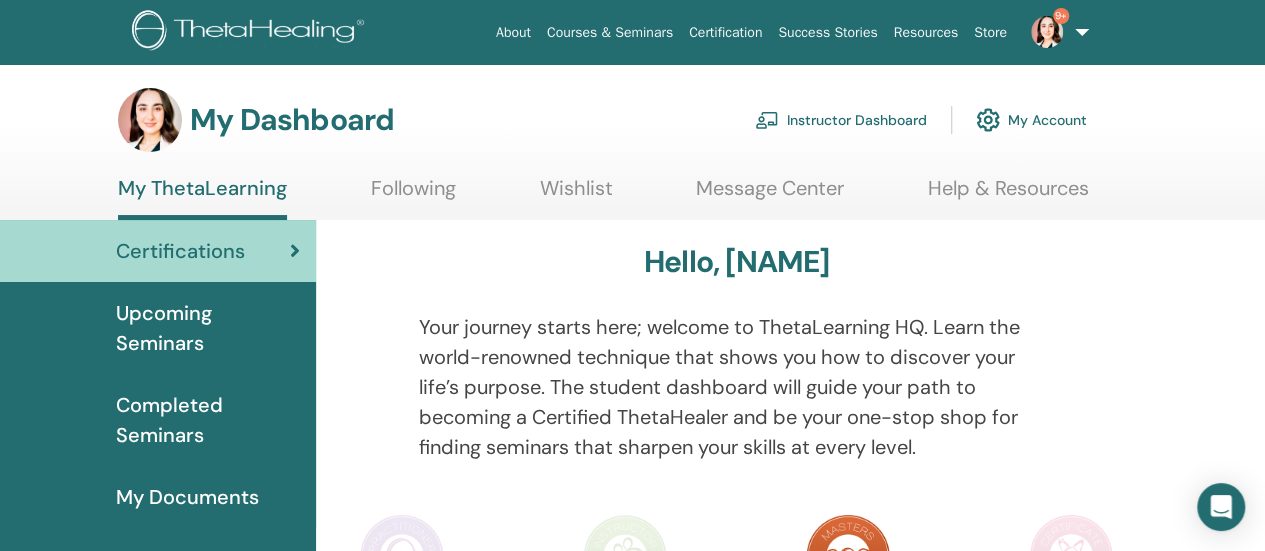 click on "Instructor Dashboard" at bounding box center (841, 120) 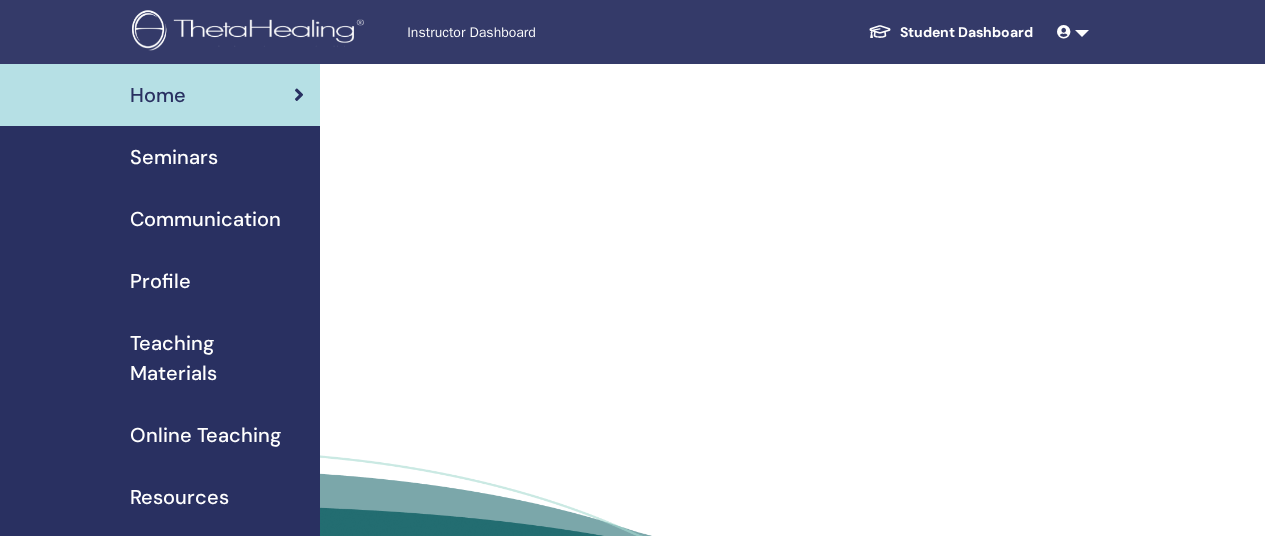 scroll, scrollTop: 0, scrollLeft: 0, axis: both 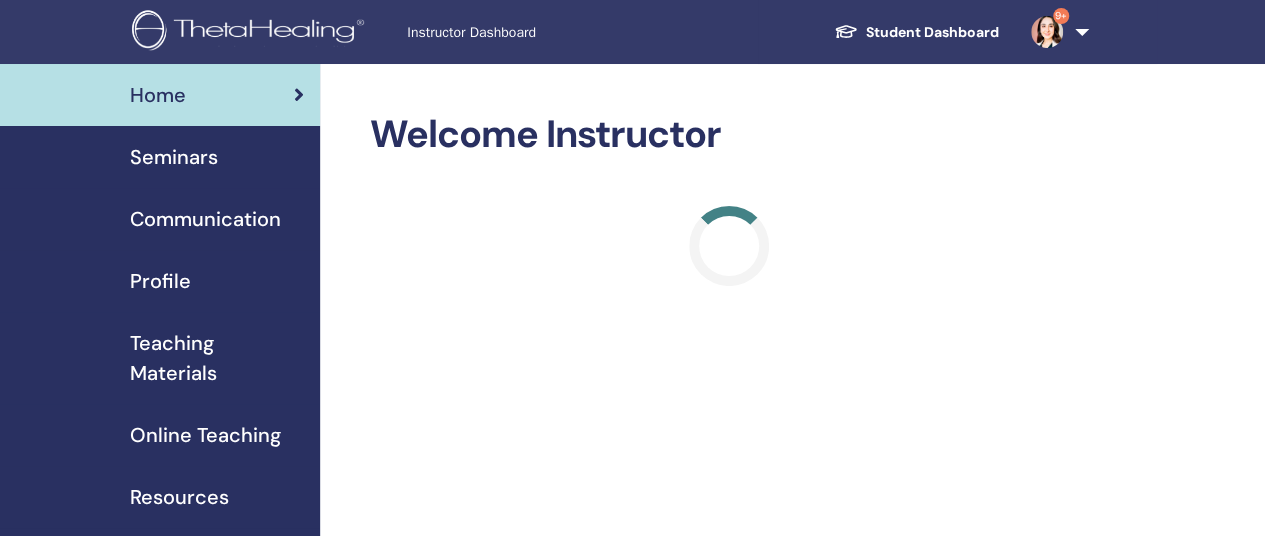 click on "Seminars" at bounding box center (174, 157) 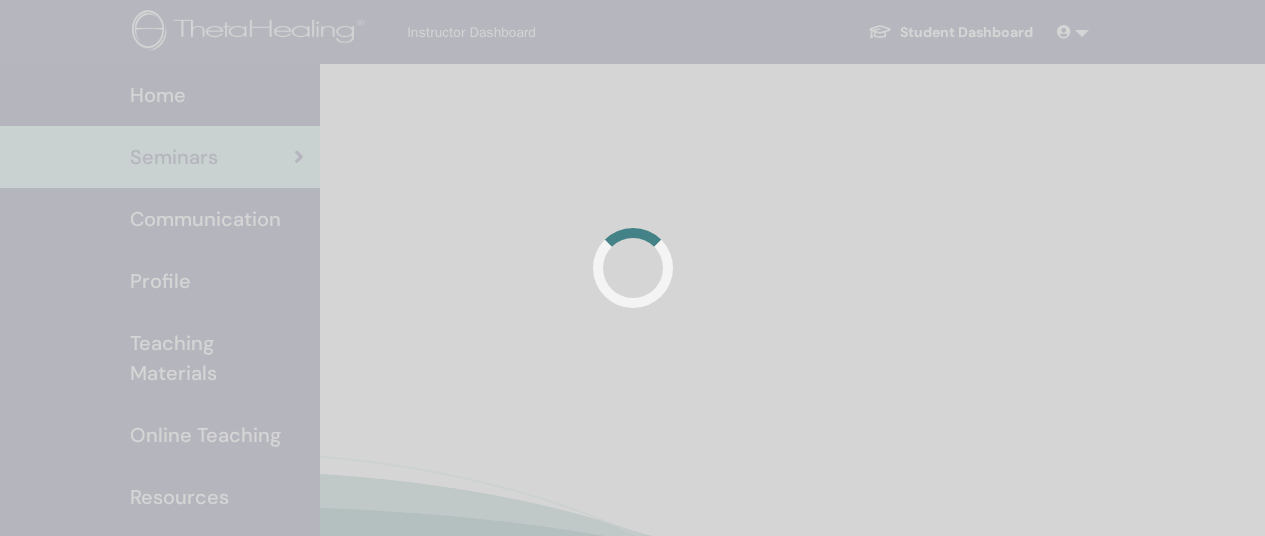 scroll, scrollTop: 0, scrollLeft: 0, axis: both 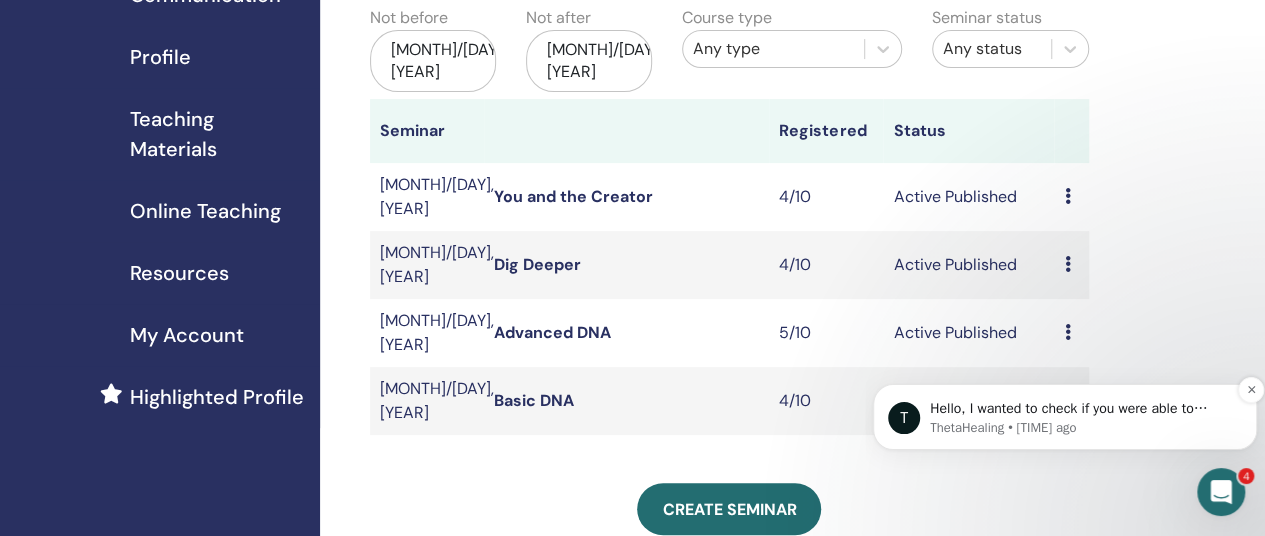 click on "T Hello, I wanted to check if you were able to attend the webinar on Saturday. The replay is now available in your Shopify profile as of today. If you have any questions or need assistance, please feel free to let us know. ThetaHealing • 12w ago" at bounding box center (1065, 417) 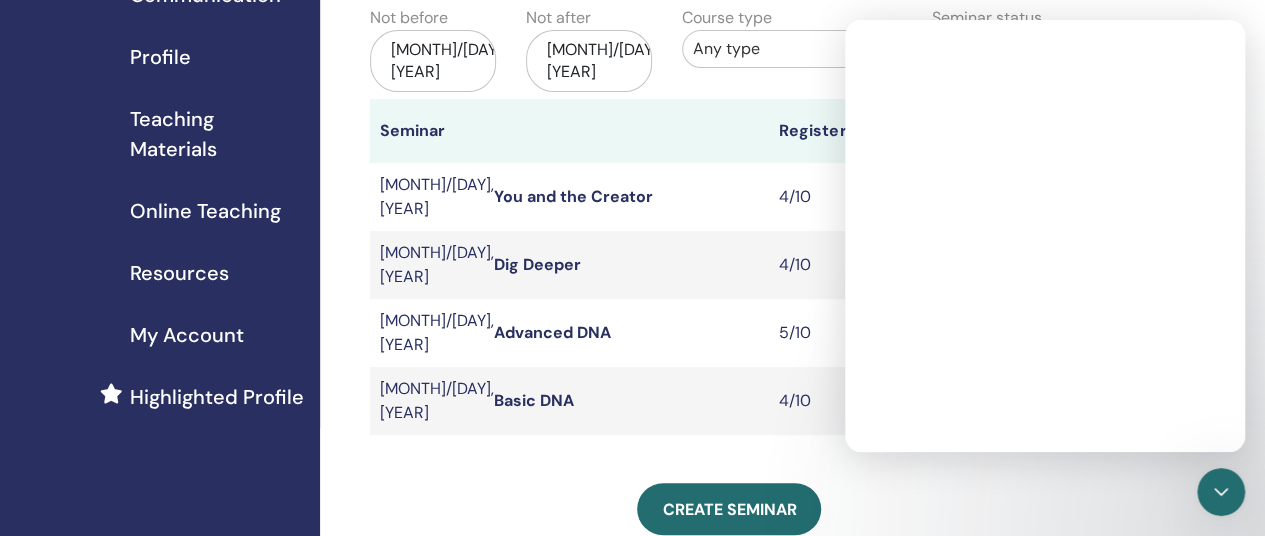 scroll, scrollTop: 0, scrollLeft: 0, axis: both 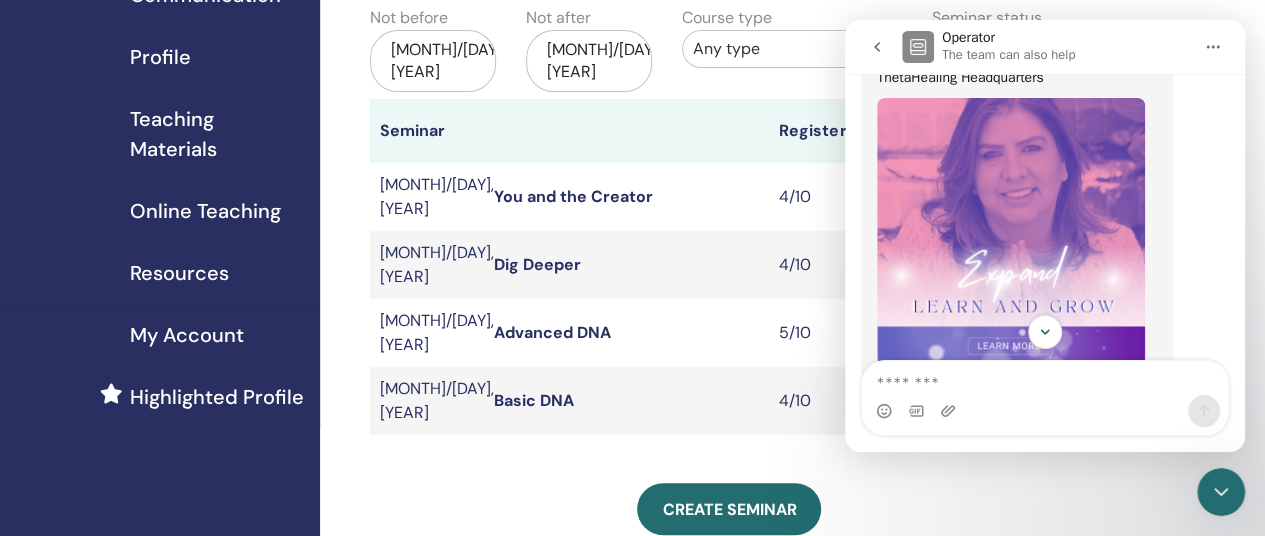 click on "My Seminars You can customize the filter to explore upcoming seminars beyond the next 3 months or check out seminars from over 3 months ago. Not before May/02, 2025 Not after Nov/02, 2025 Course type Any type Seminar status Any status Seminar Registered Status Aug/07, 2025 You and the Creator 4/10 Active Published Preview Edit Attendees Cancel Aug/05, 2025 Dig Deeper 4/10 Active Published Preview Edit Attendees Cancel Aug/02, 2025 Advanced DNA 5/10 Active Published Preview Edit Attendees Cancel Jul/30, 2025 Basic DNA 4/10 Ready to Certify Preview Edit Attendees Cancel Create seminar Seminar Registrations Order No. Attendee Event Date 2716740 Sara Fadhil You and the Creator Jul/30, 2025 Message 2716739 Sara Fadhil Dig Deeper Jul/30, 2025 Message 2716736 Sara Fadhil Advanced DNA Jul/30, 2025 Message 2716650 Sara Noble You and the Creator Jul/30, 2025 Message 2716649 Sara Noble Dig Deeper Jul/30, 2025 Message 2716648 Sara Noble Advanced DNA Jul/30, 2025 Message 2716628 SaNaa Mahmud Message" at bounding box center (794, 560) 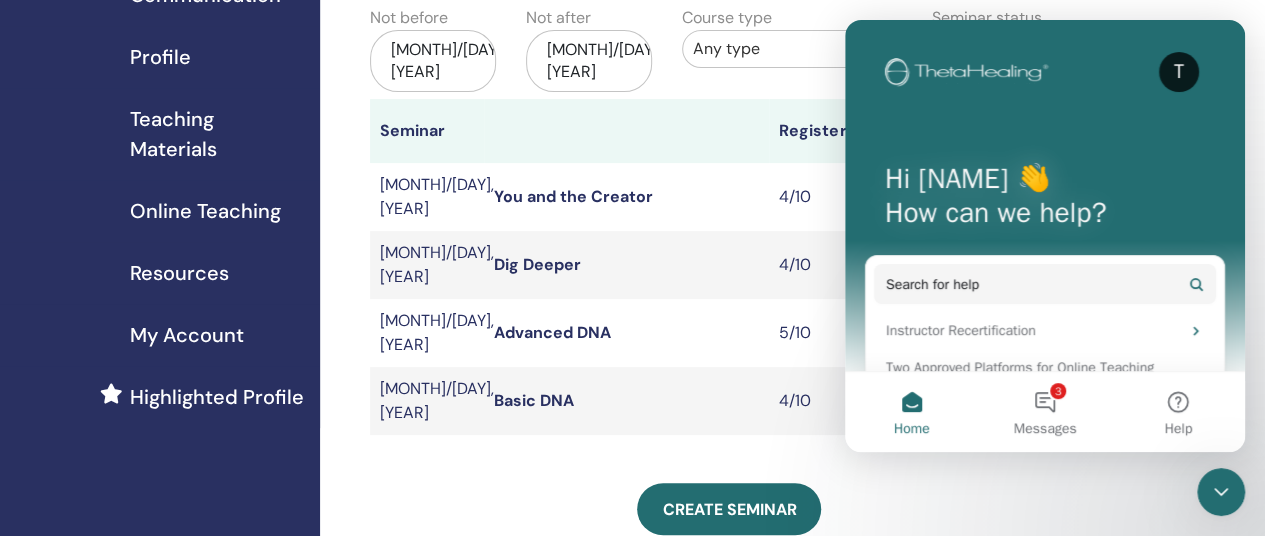 click on "My Seminars You can customize the filter to explore upcoming seminars beyond the next 3 months or check out seminars from over 3 months ago. Not before May/02, 2025 Not after Nov/02, 2025 Course type Any type Seminar status Any status Seminar Registered Status Aug/07, 2025 You and the Creator 4/10 Active Published Preview Edit Attendees Cancel Aug/05, 2025 Dig Deeper 4/10 Active Published Preview Edit Attendees Cancel Aug/02, 2025 Advanced DNA 5/10 Active Published Preview Edit Attendees Cancel Jul/30, 2025 Basic DNA 4/10 Ready to Certify Preview Edit Attendees Cancel Create seminar Seminar Registrations Order No. Attendee Event Date 2716740 Sara Fadhil You and the Creator Jul/30, 2025 Message 2716739 Sara Fadhil Dig Deeper Jul/30, 2025 Message 2716736 Sara Fadhil Advanced DNA Jul/30, 2025 Message 2716650 Sara Noble You and the Creator Jul/30, 2025 Message 2716649 Sara Noble Dig Deeper Jul/30, 2025 Message 2716648 Sara Noble Advanced DNA Jul/30, 2025 Message 2716628 SaNaa Mahmud Message" at bounding box center [794, 560] 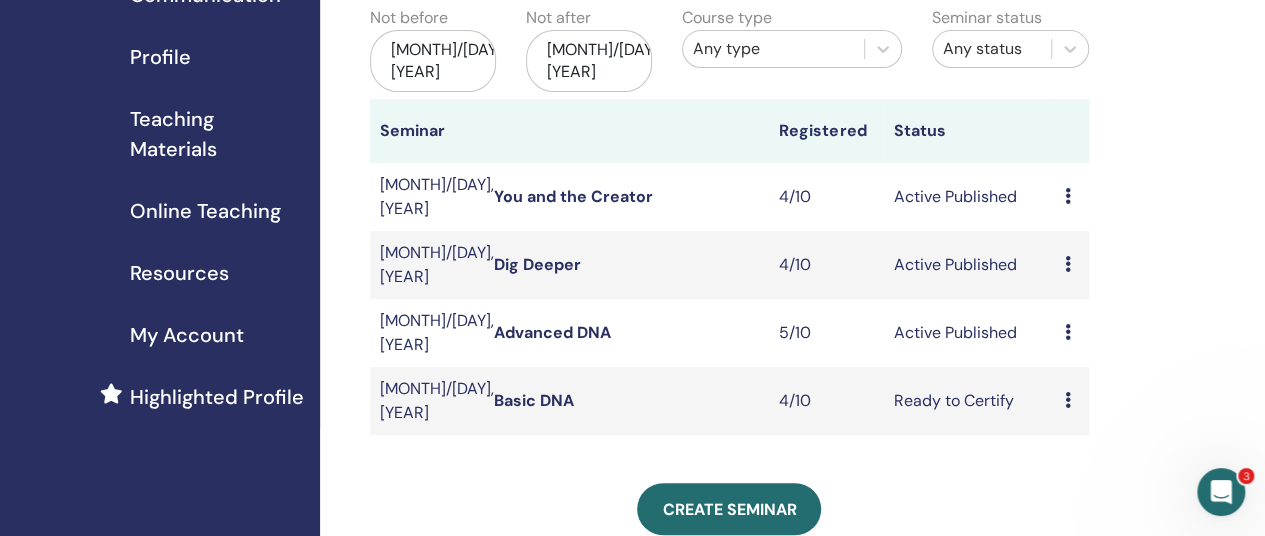 scroll, scrollTop: 0, scrollLeft: 0, axis: both 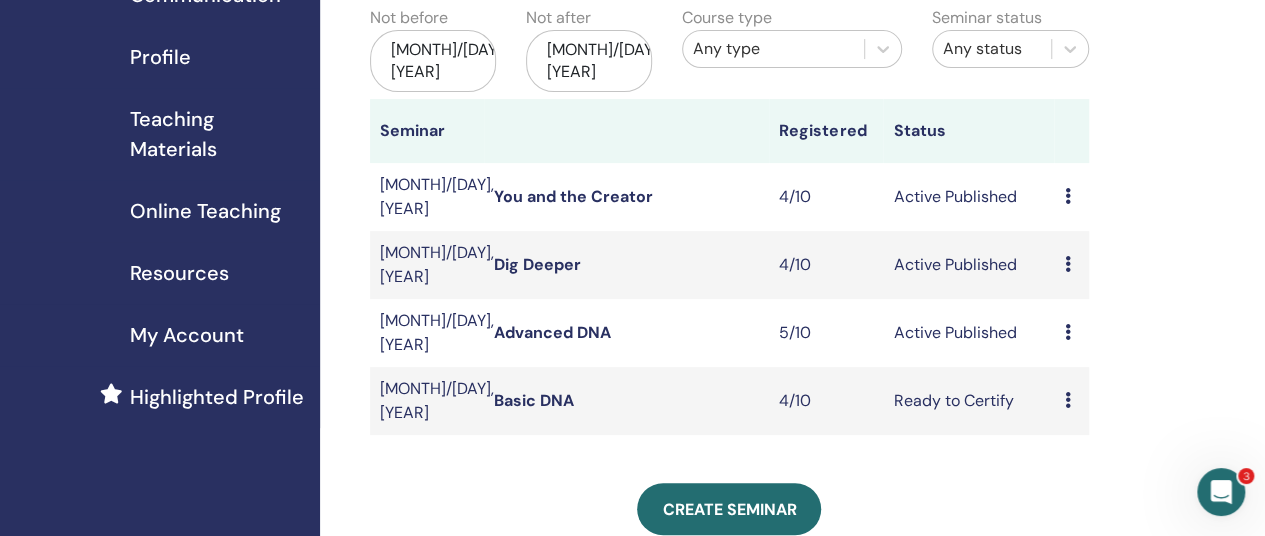 click at bounding box center [1067, 400] 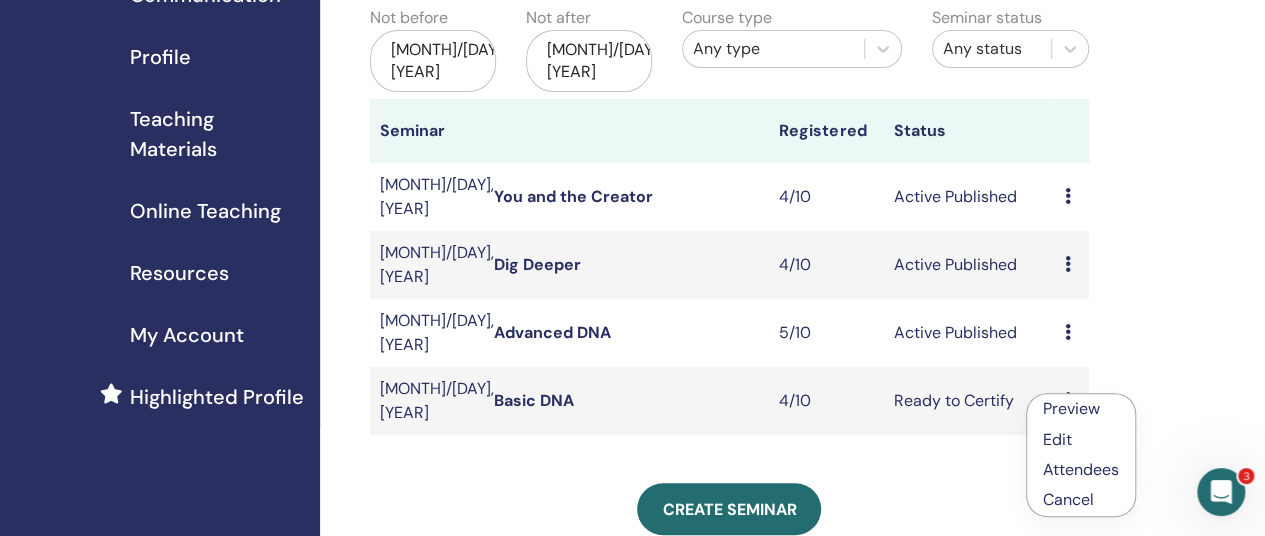 click on "Attendees" at bounding box center [1081, 469] 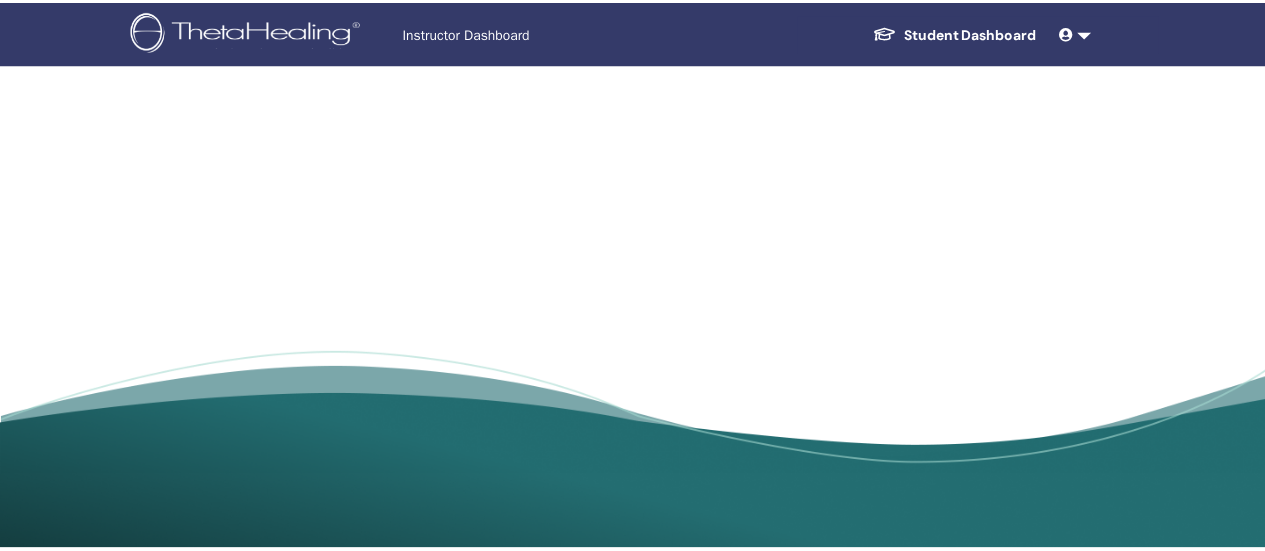 scroll, scrollTop: 0, scrollLeft: 0, axis: both 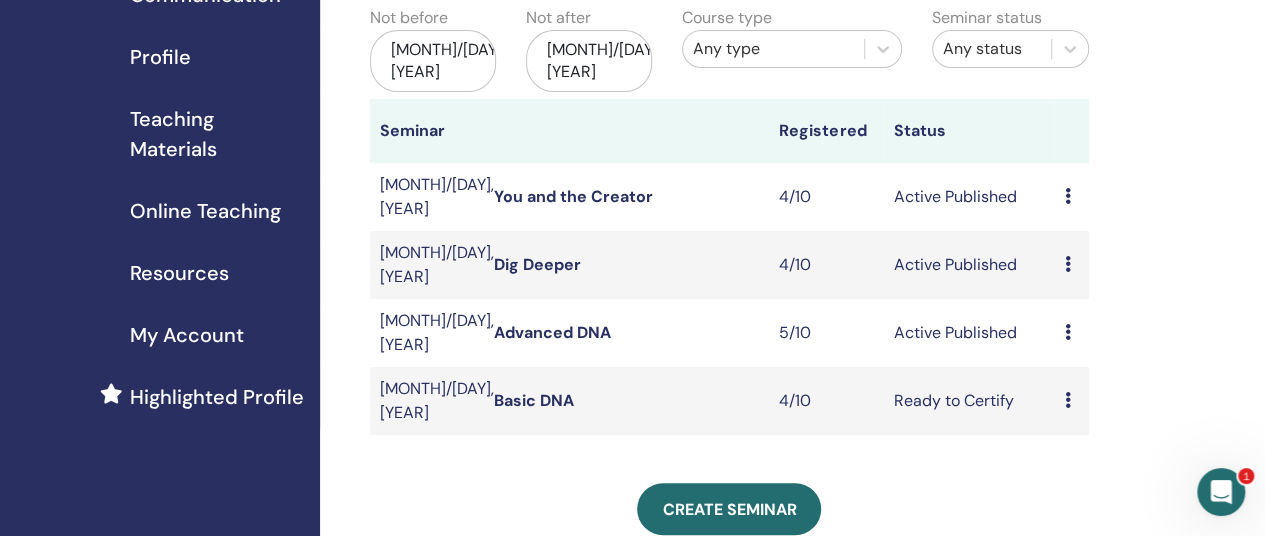 click at bounding box center [1067, 332] 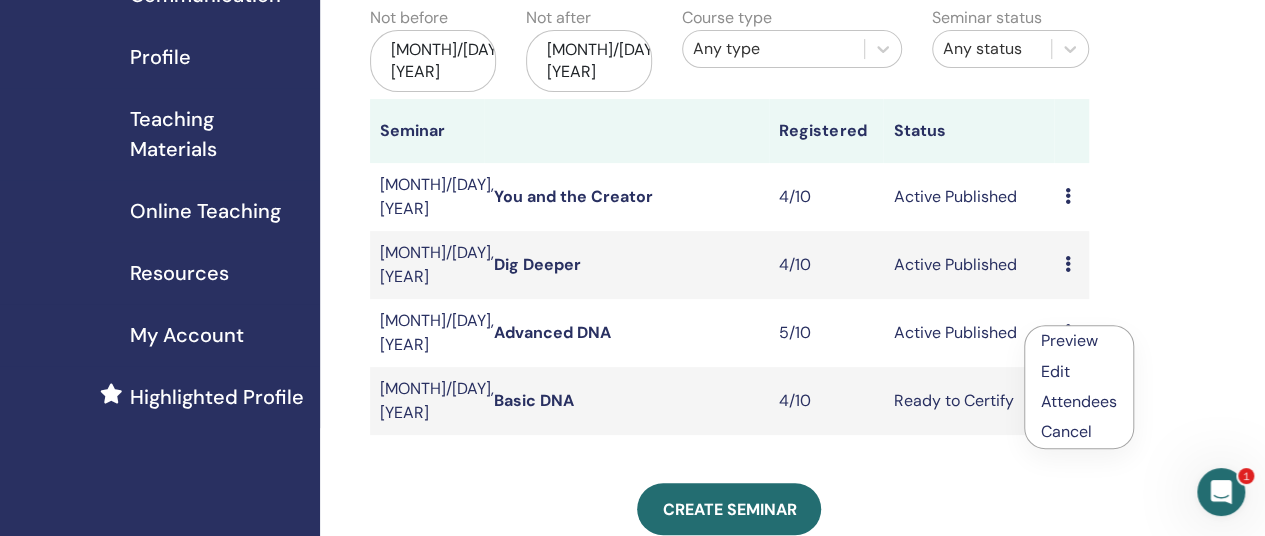 click on "Attendees" at bounding box center [1079, 401] 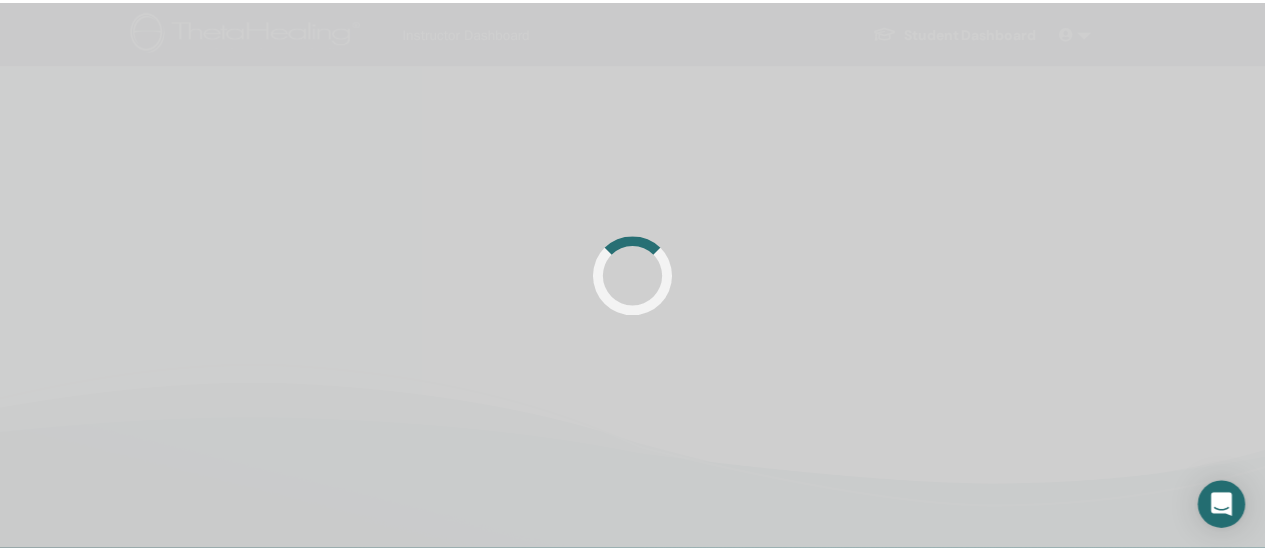 scroll, scrollTop: 0, scrollLeft: 0, axis: both 